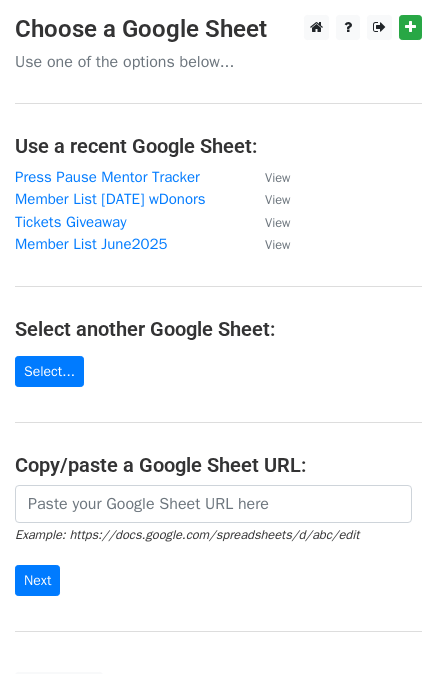 scroll, scrollTop: 0, scrollLeft: 0, axis: both 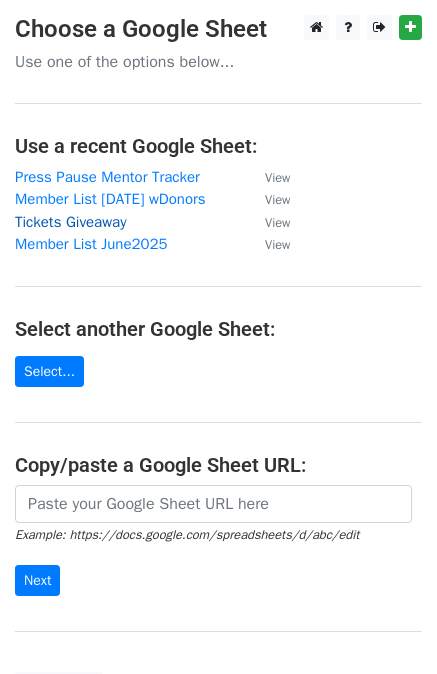 click on "Tickets Giveaway" at bounding box center (70, 222) 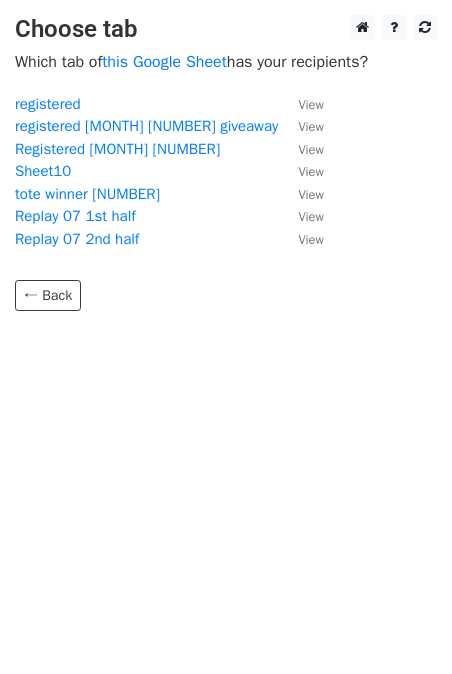 scroll, scrollTop: 0, scrollLeft: 0, axis: both 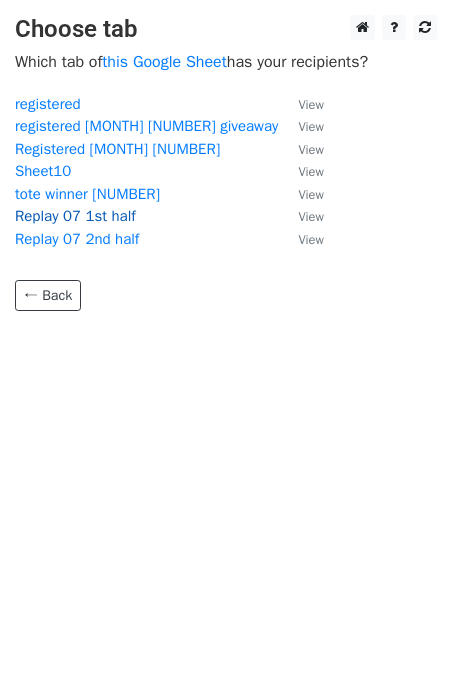 click on "Replay 07 1st half" at bounding box center (75, 216) 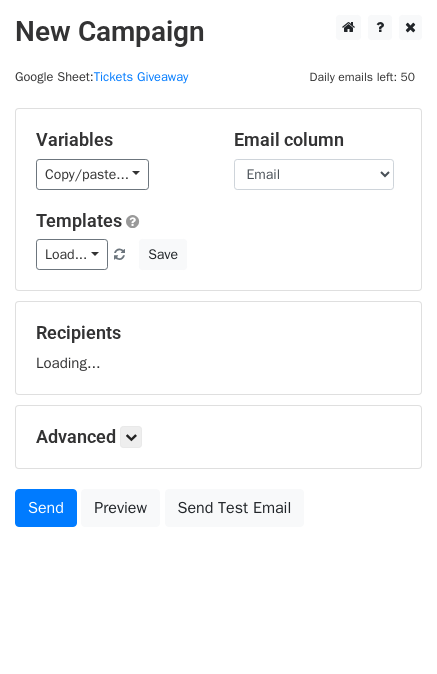 scroll, scrollTop: 0, scrollLeft: 0, axis: both 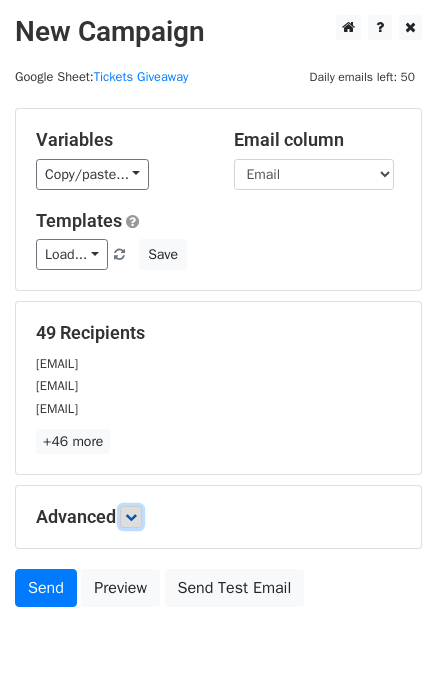 click at bounding box center (131, 517) 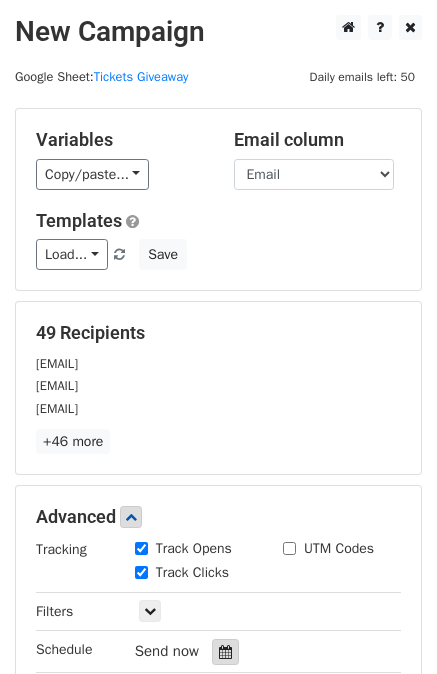 click at bounding box center (225, 652) 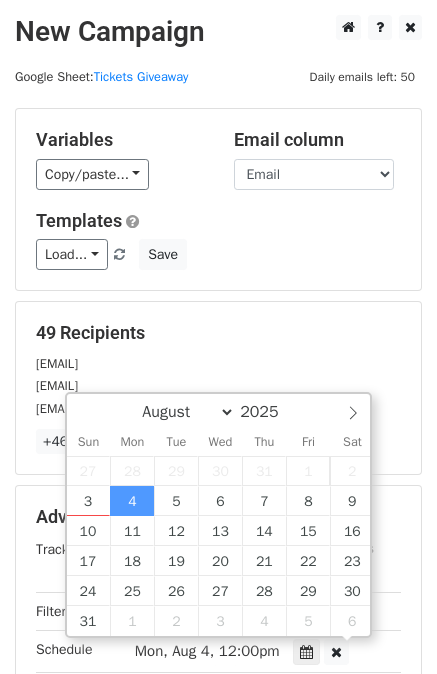 scroll, scrollTop: 1, scrollLeft: 0, axis: vertical 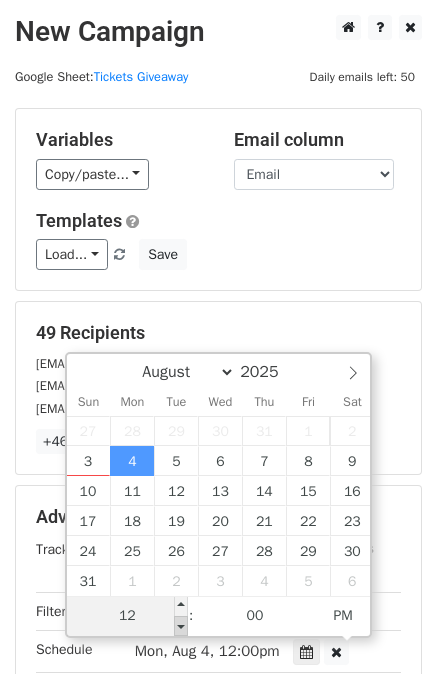 type on "2025-08-04 11:00" 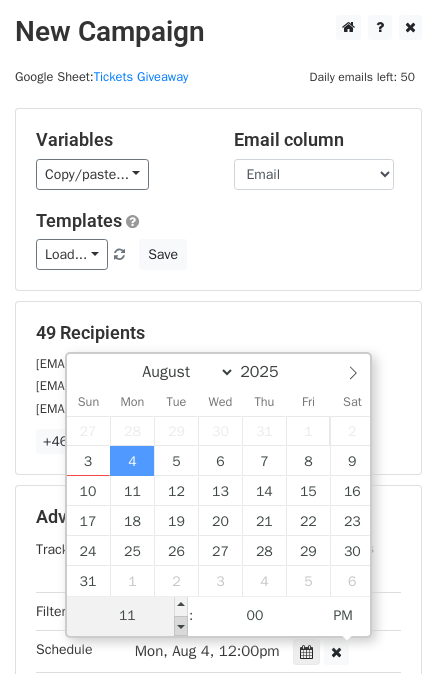 click at bounding box center (181, 626) 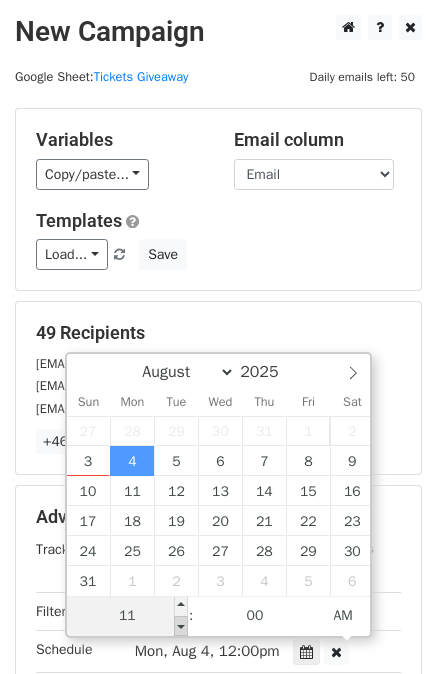 type on "2025-08-04 10:00" 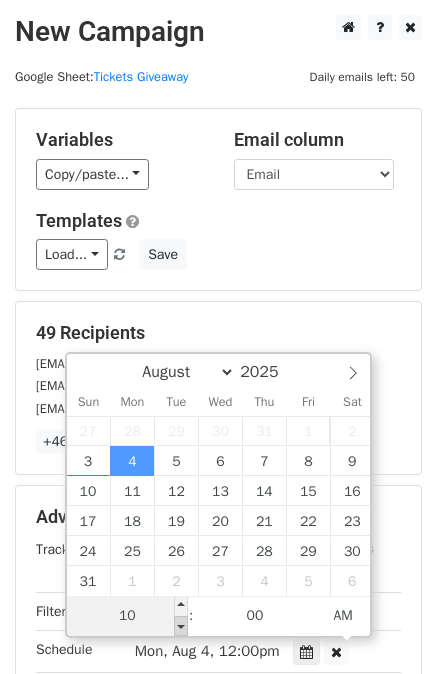 click at bounding box center (181, 626) 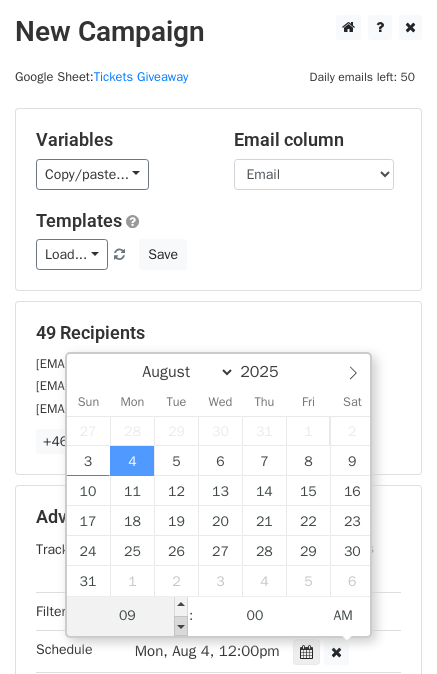 click at bounding box center (181, 626) 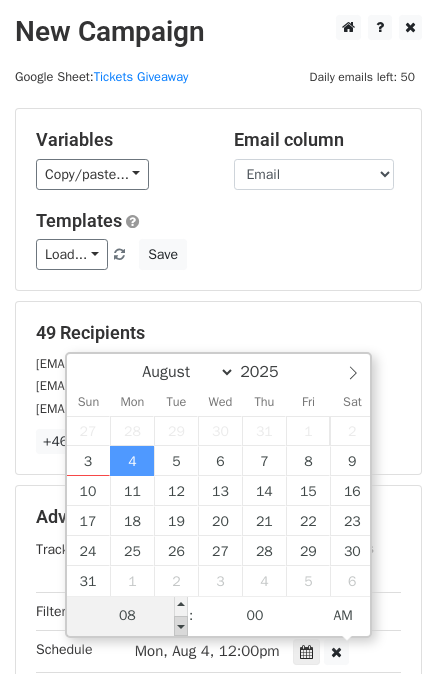 click at bounding box center [181, 626] 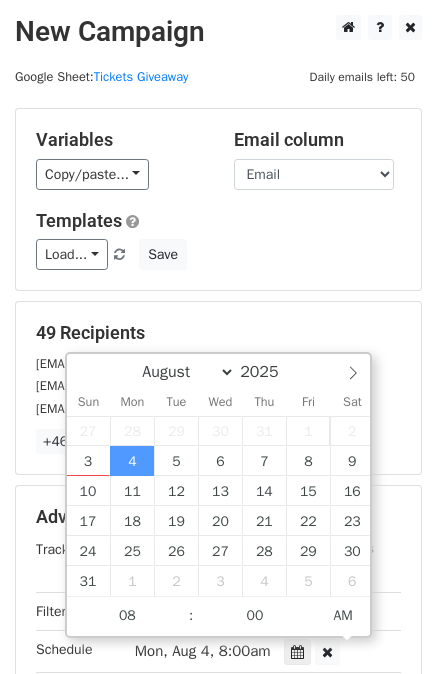 click on "New Campaign
Daily emails left: 50
Google Sheet:
Tickets Giveaway
Variables
Copy/paste...
{{First Name}}
{{Last Name}}
{{Email}}
{{Momentum Makers}}
Email column
First Name
Last Name
Email
Momentum Makers
Templates
Load...
No templates saved
Save
49 Recipients
addie.masonius@emersongroup.com
adrienne.broom@verizonwireless.com
alexis.centrone@emersongroup.com
+46 more
49 Recipients
×
addie.masonius@emersongroup.com
adrienne.broom@verizonwireless.com
alexis.centrone@emersongroup.com
ally.joly@emersongroup.com
amtul.h.ayesha@gmail.com
avpatel408@yahoo.com
annette.parrent@emersongroup.com
anu.bliss@emersongroup.com
agmus14@gmail.com
bdwalton96@gmail.com
cara.socci@potoosolutions.com
charcus@strategisphere.net" at bounding box center (218, 439) 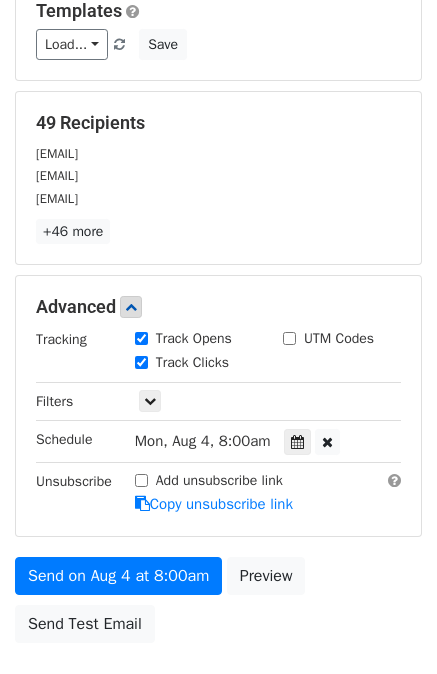 scroll, scrollTop: 211, scrollLeft: 0, axis: vertical 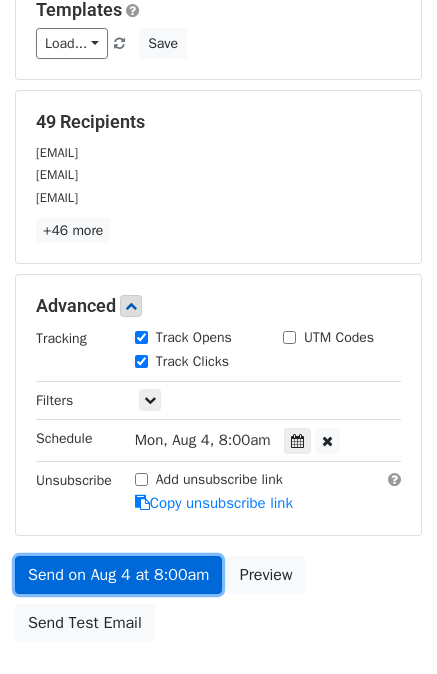 click on "Send on Aug 4 at 8:00am" at bounding box center [118, 575] 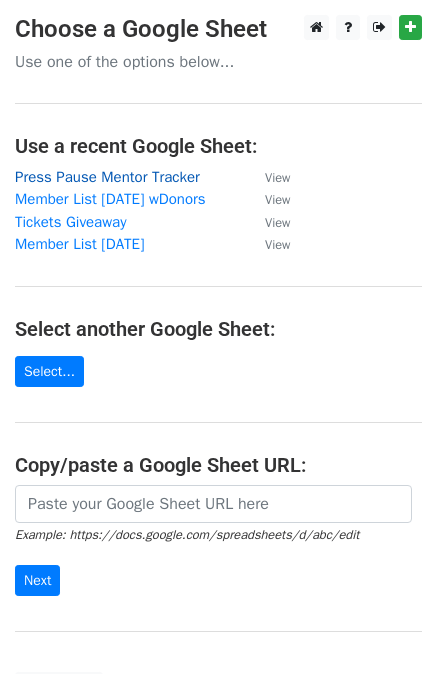 scroll, scrollTop: 0, scrollLeft: 0, axis: both 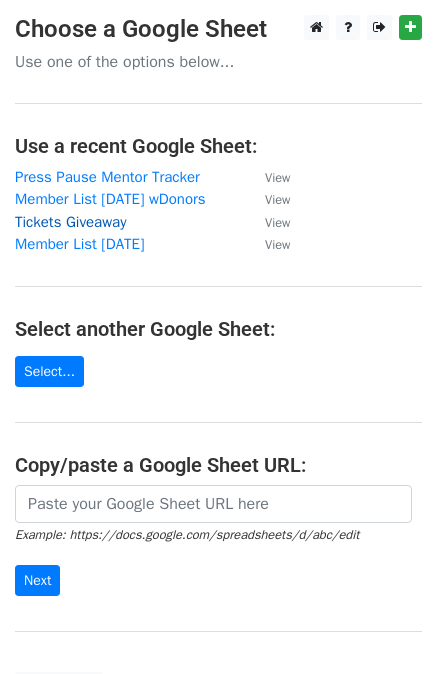 click on "Tickets Giveaway" at bounding box center (70, 222) 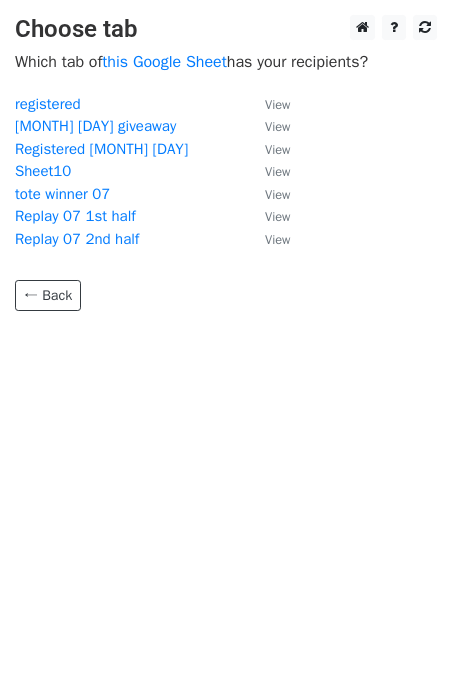 scroll, scrollTop: 0, scrollLeft: 0, axis: both 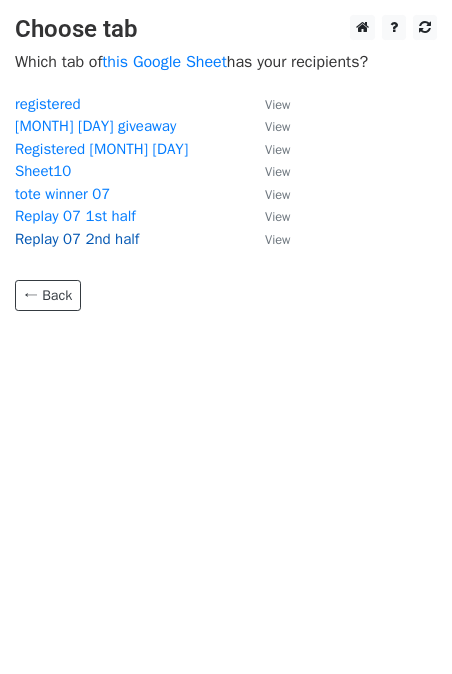 click on "Replay 07 2nd half" at bounding box center (77, 239) 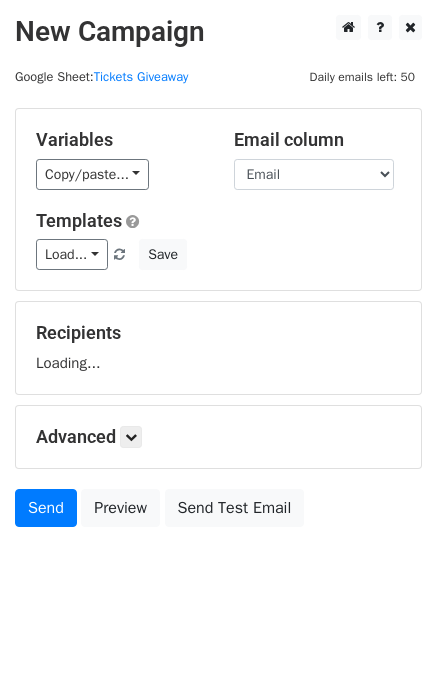 scroll, scrollTop: 0, scrollLeft: 0, axis: both 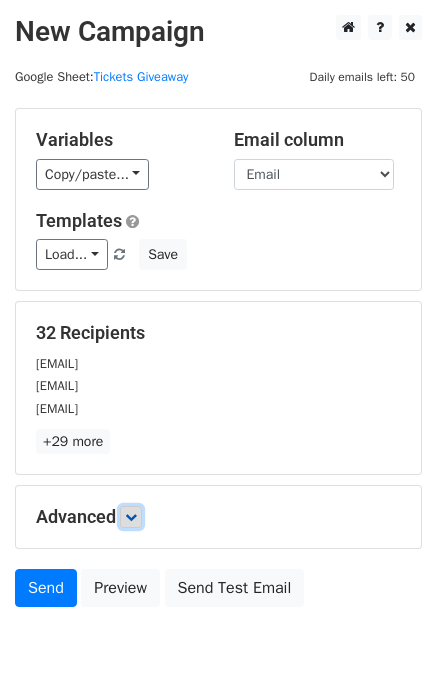 click at bounding box center (131, 517) 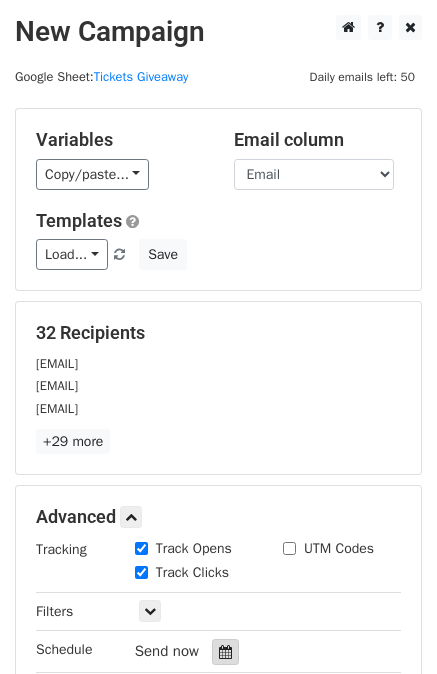 click at bounding box center (225, 652) 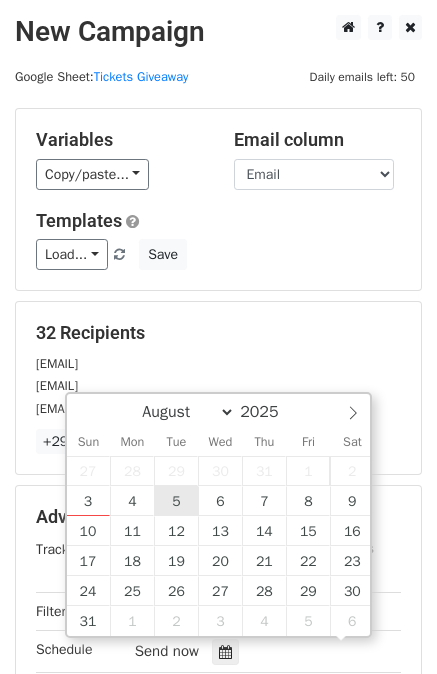 scroll, scrollTop: 1, scrollLeft: 0, axis: vertical 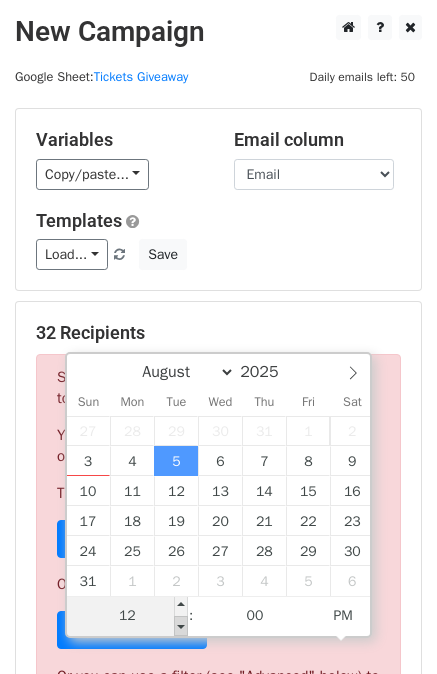 type on "[DATE] [TIME]" 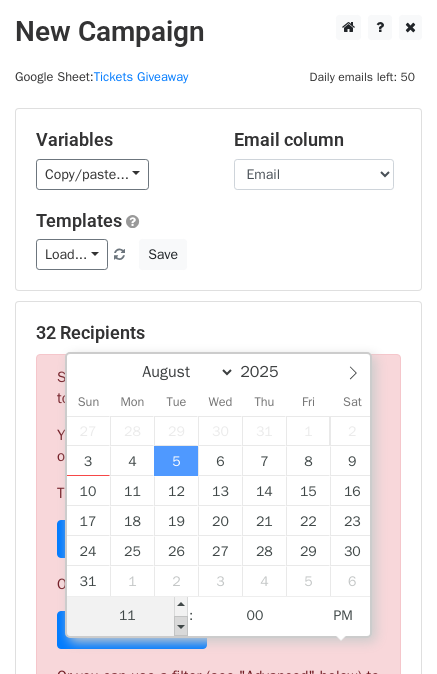 click at bounding box center (181, 626) 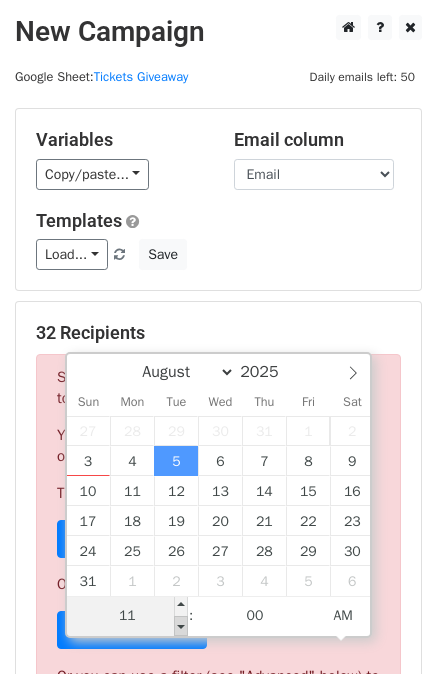 type on "[DATE] [TIME]" 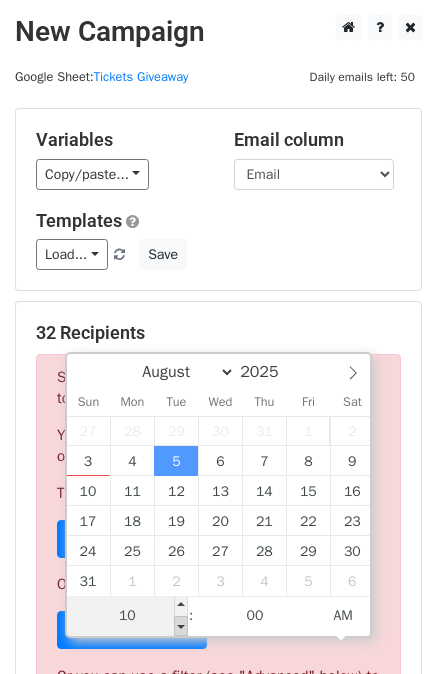 click at bounding box center [181, 626] 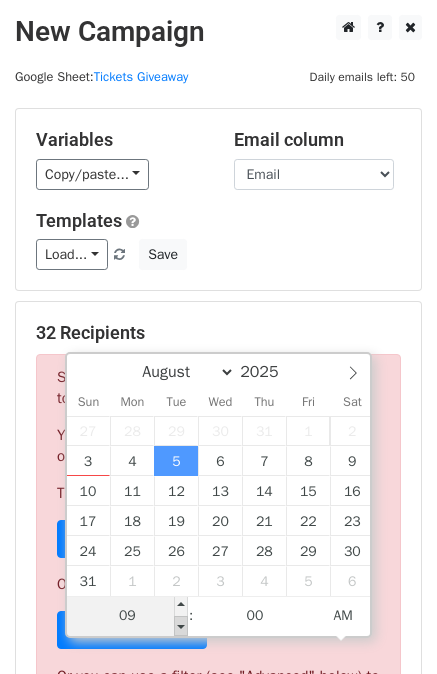 click at bounding box center (181, 626) 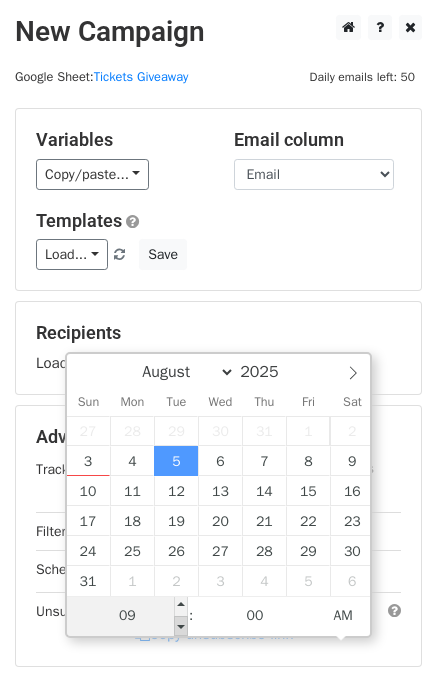 type on "[DATE] [TIME]" 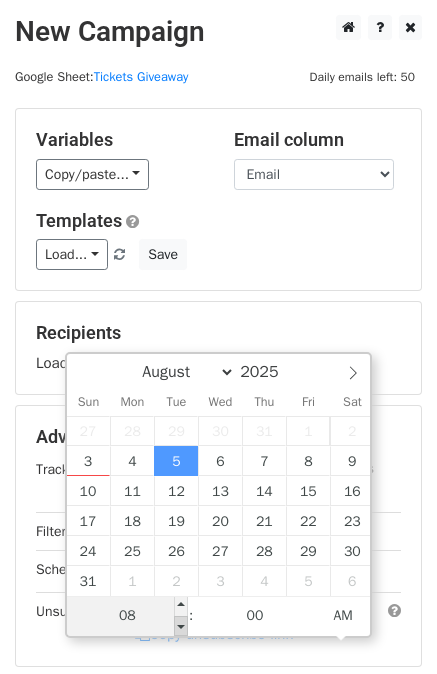 click at bounding box center [181, 626] 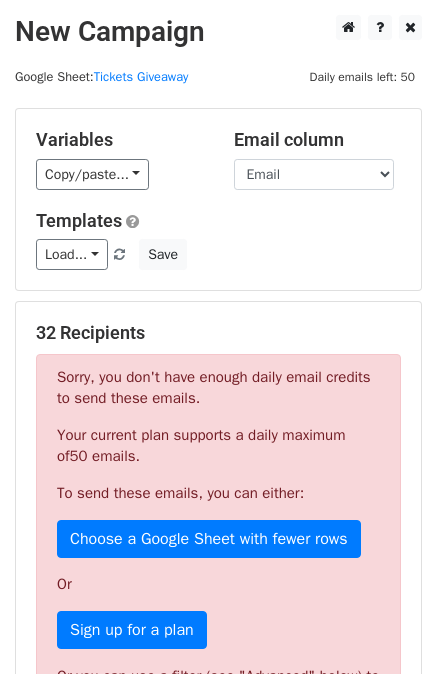 click on "New Campaign
Daily emails left: 50
Google Sheet:
Tickets Giveaway
Variables
Copy/paste...
{{First Name}}
{{Last Name}}
{{Email}}
{{Momentum Makers}}
Email column
First Name
Last Name
Email
Momentum Makers
Templates
Load...
No templates saved
Save
32 Recipients
Sorry, you don't have enough daily email credits to send these emails.
Your current plan supports a daily maximum of  50 emails .
To send these emails, you can either:
Choose a Google Sheet with fewer rows
Or
Sign up for a plan
Or you can use a filter (see "Advanced" below) to reduce the number of rows
[EMAIL]
[EMAIL]
[EMAIL]
+29 more
32 Recipients
×
[EMAIL]
[EMAIL]" at bounding box center [218, 634] 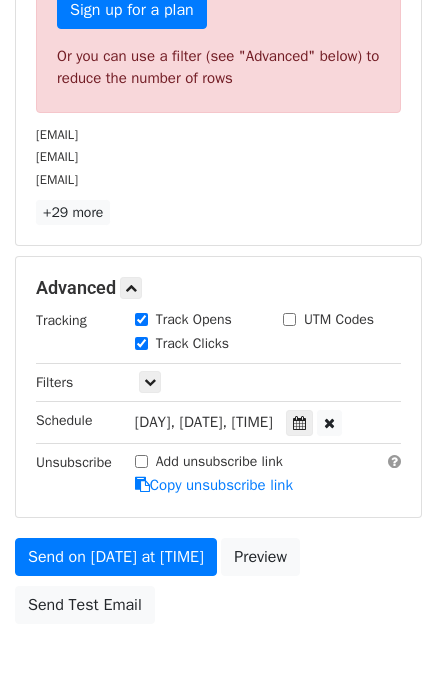 scroll, scrollTop: 622, scrollLeft: 0, axis: vertical 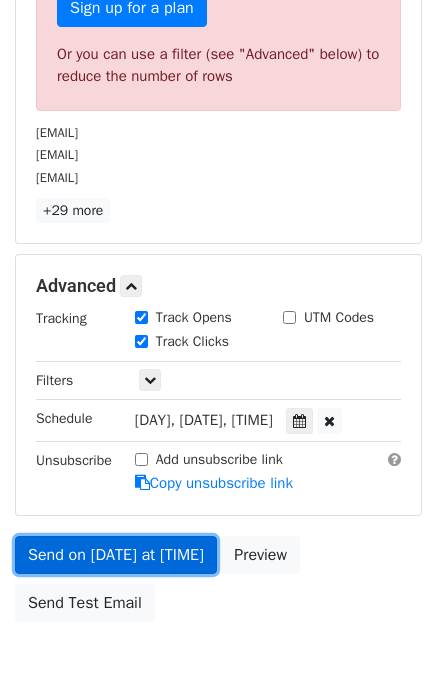 click on "Send on [DATE] at [TIME]" at bounding box center (116, 555) 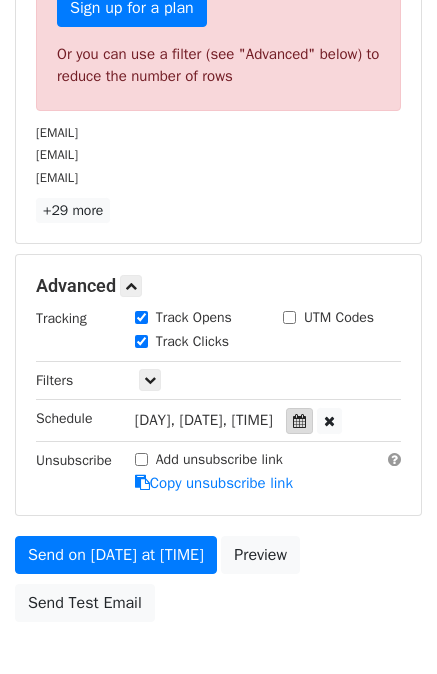 click at bounding box center [299, 421] 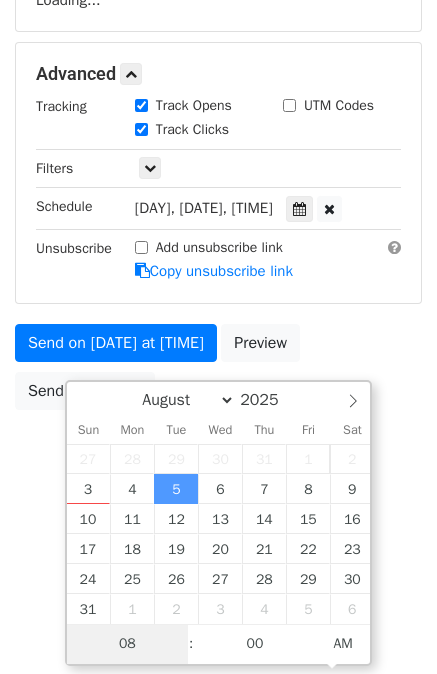 scroll, scrollTop: 622, scrollLeft: 0, axis: vertical 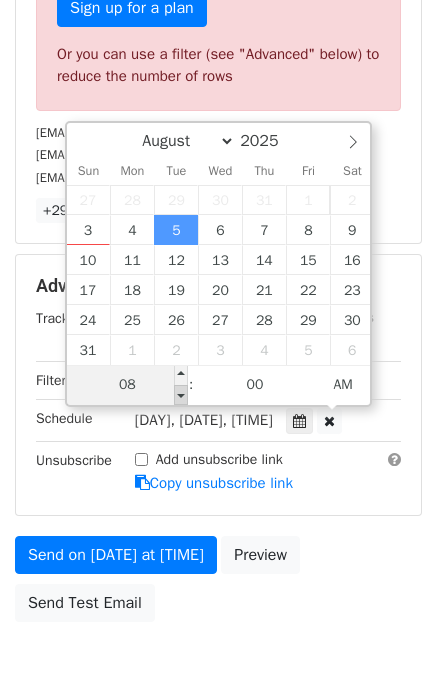 type on "[DATE] [TIME]" 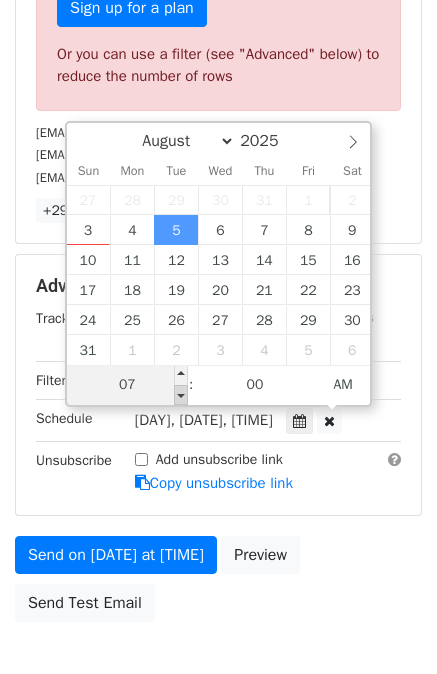 click at bounding box center (181, 395) 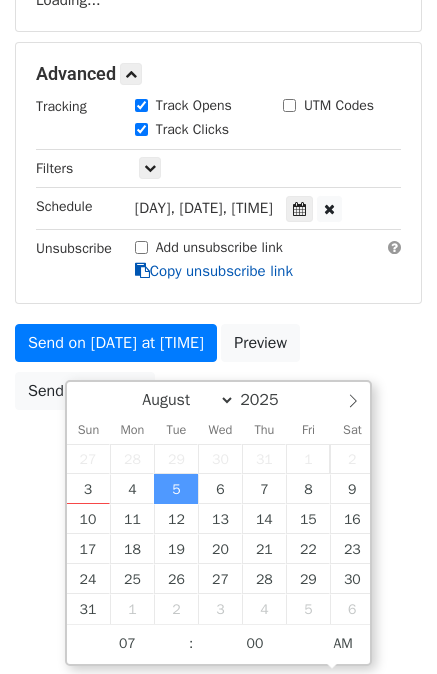 scroll, scrollTop: 622, scrollLeft: 0, axis: vertical 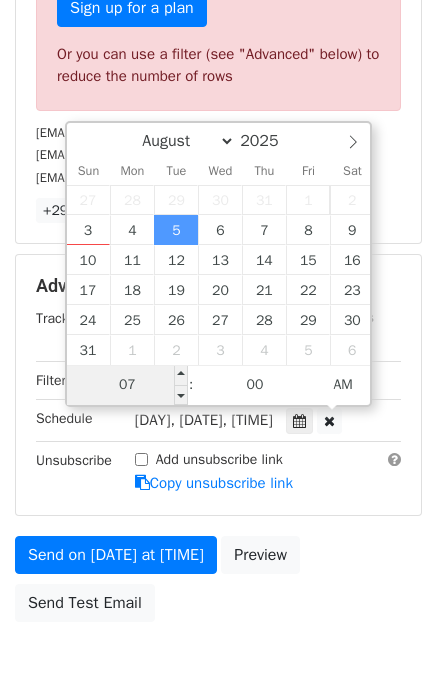 click on "07" at bounding box center (128, 385) 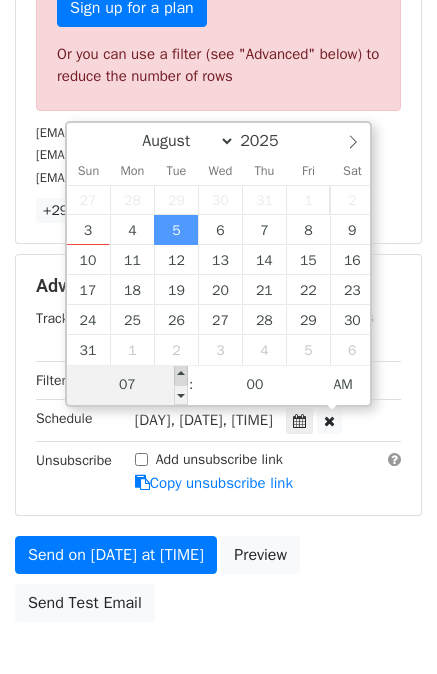 type on "[DATE] [TIME]" 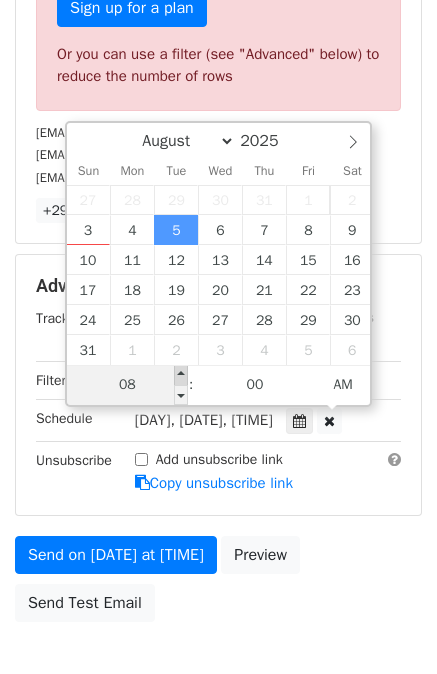 click at bounding box center (181, 375) 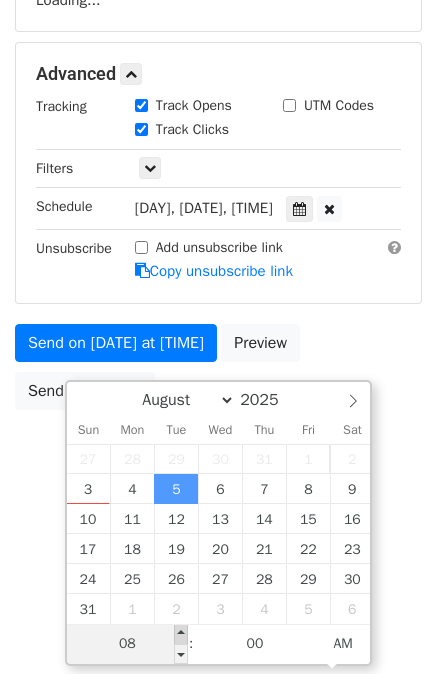 scroll, scrollTop: 622, scrollLeft: 0, axis: vertical 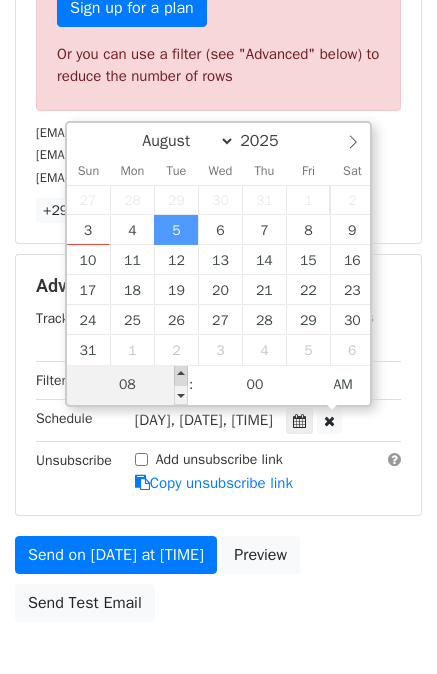 type on "[DATE] [TIME]" 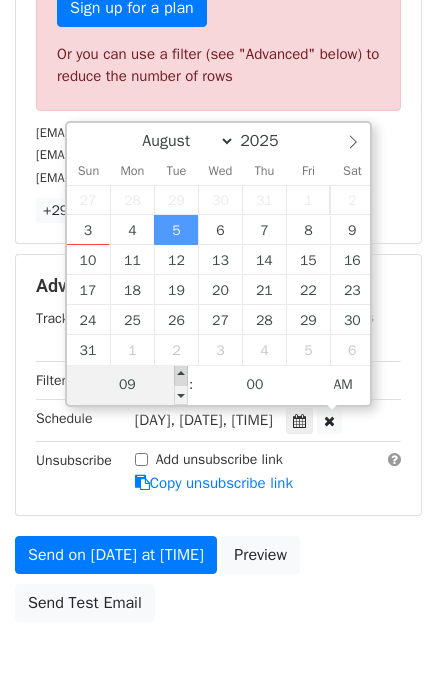 click at bounding box center [181, 375] 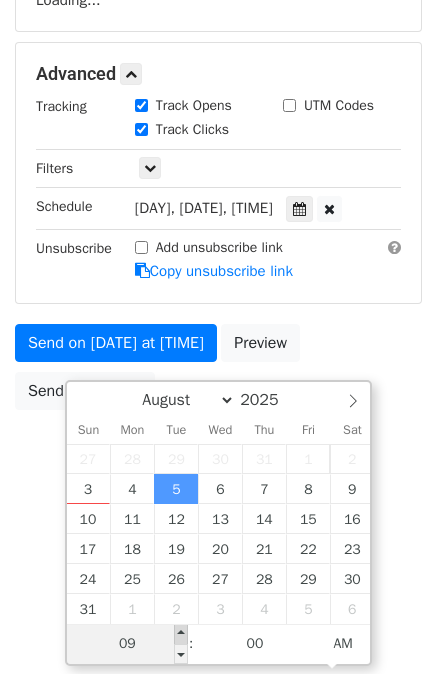 scroll, scrollTop: 622, scrollLeft: 0, axis: vertical 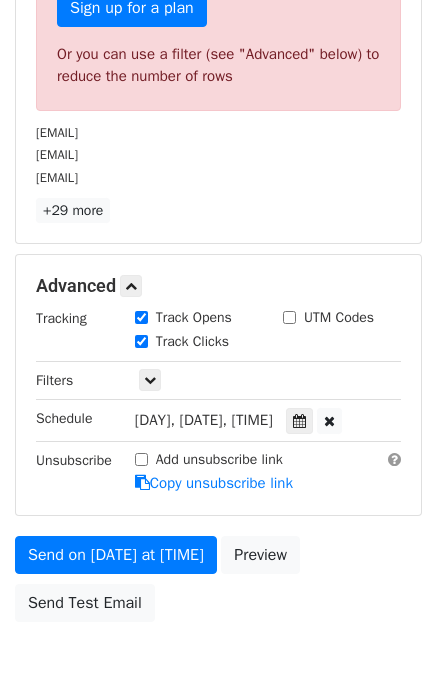 click on "New Campaign
Daily emails left: 50
Google Sheet:
Tickets Giveaway
Variables
Copy/paste...
{{First Name}}
{{Last Name}}
{{Email}}
{{Momentum Makers}}
Email column
First Name
Last Name
Email
Momentum Makers
Templates
Load...
No templates saved
Save
32 Recipients
Sorry, you don't have enough daily email credits to send these emails.
Your current plan supports a daily maximum of  50 emails .
To send these emails, you can either:
Choose a Google Sheet with fewer rows
Or
Sign up for a plan
Or you can use a filter (see "Advanced" below) to reduce the number of rows
[EMAIL]
[EMAIL]
[EMAIL]
+29 more
32 Recipients
×
[EMAIL]
[EMAIL]" at bounding box center (218, 12) 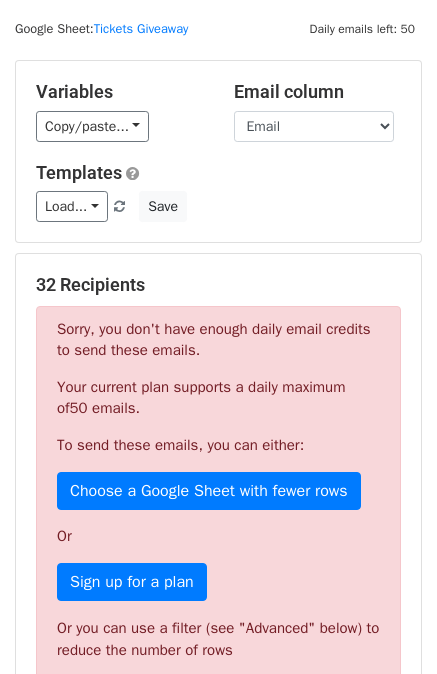 scroll, scrollTop: 0, scrollLeft: 0, axis: both 